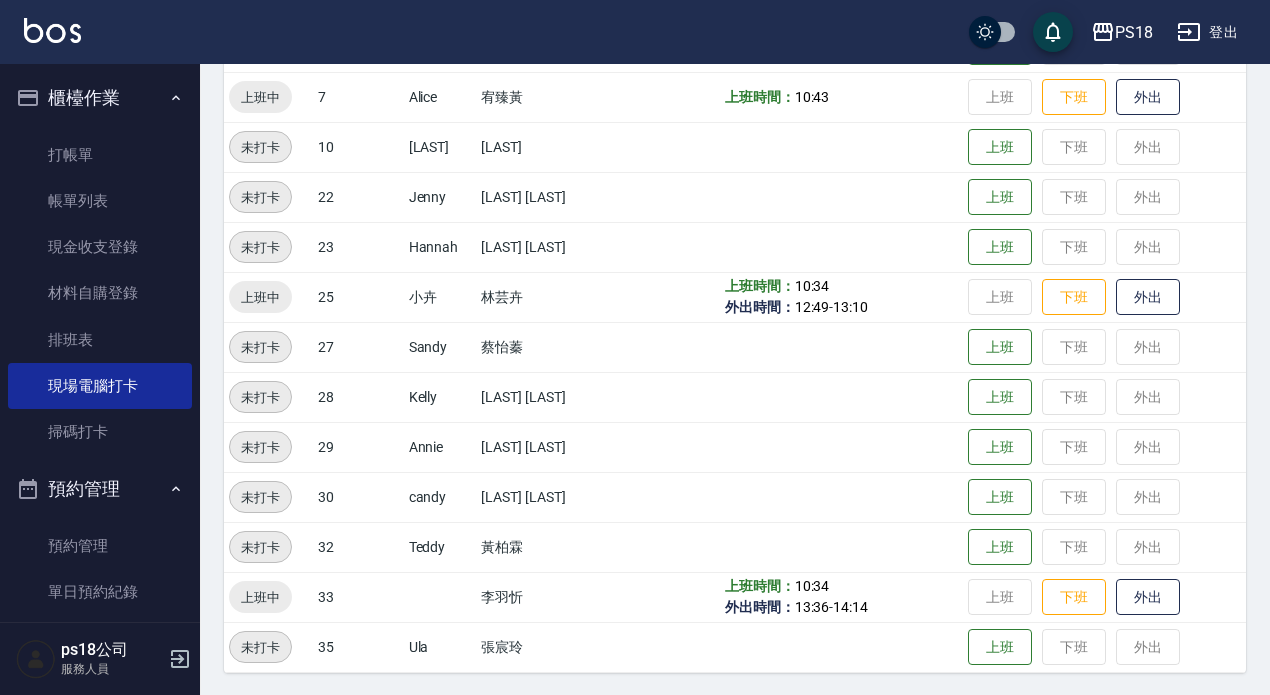 scroll, scrollTop: 403, scrollLeft: 0, axis: vertical 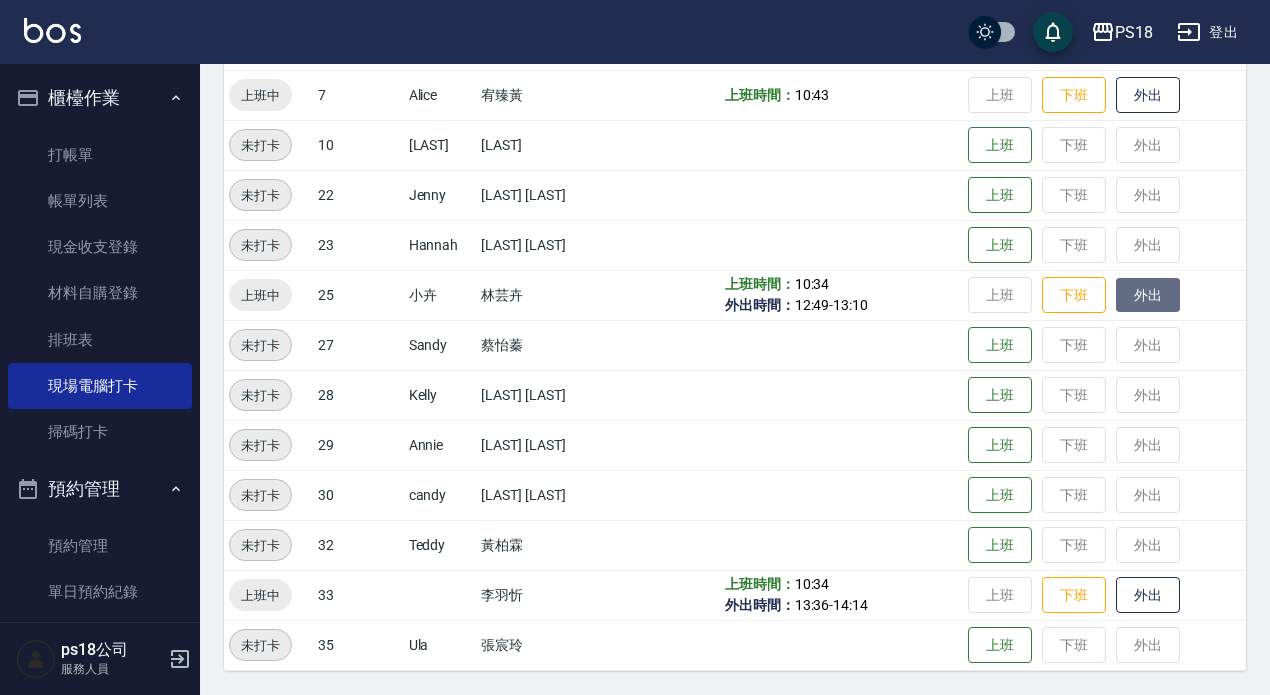 drag, startPoint x: 1136, startPoint y: 295, endPoint x: 1114, endPoint y: 289, distance: 22.803509 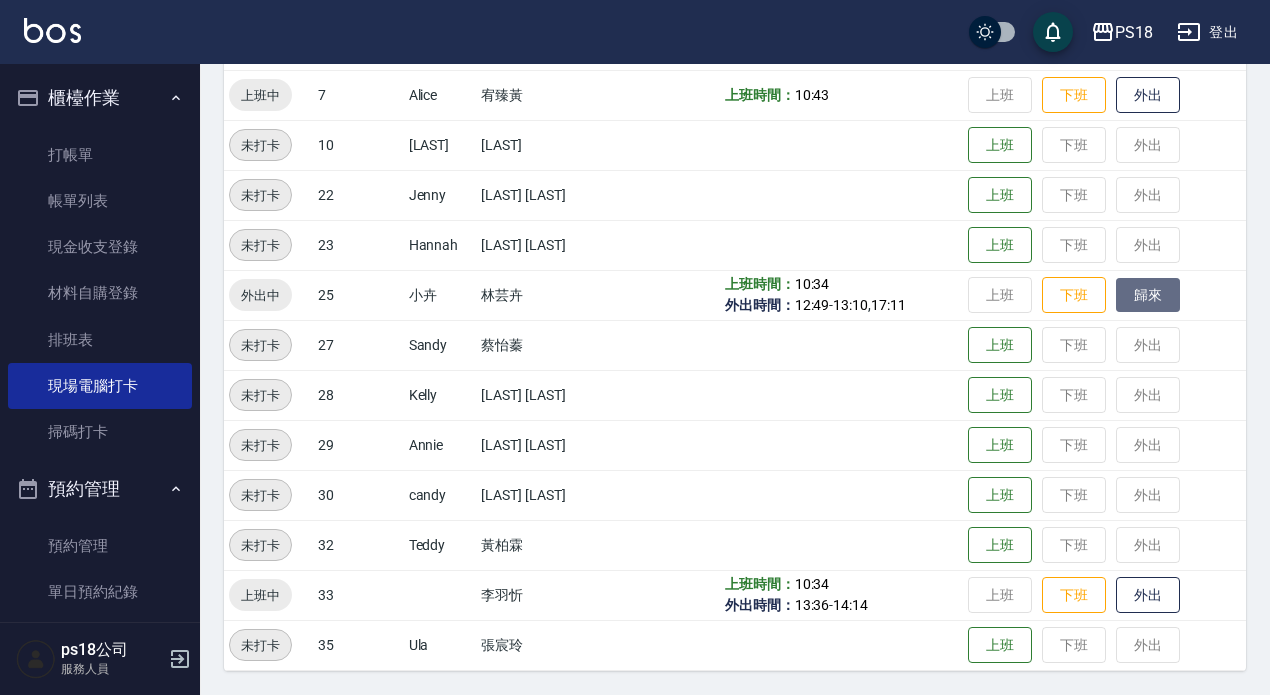 click on "歸來" at bounding box center (1148, 295) 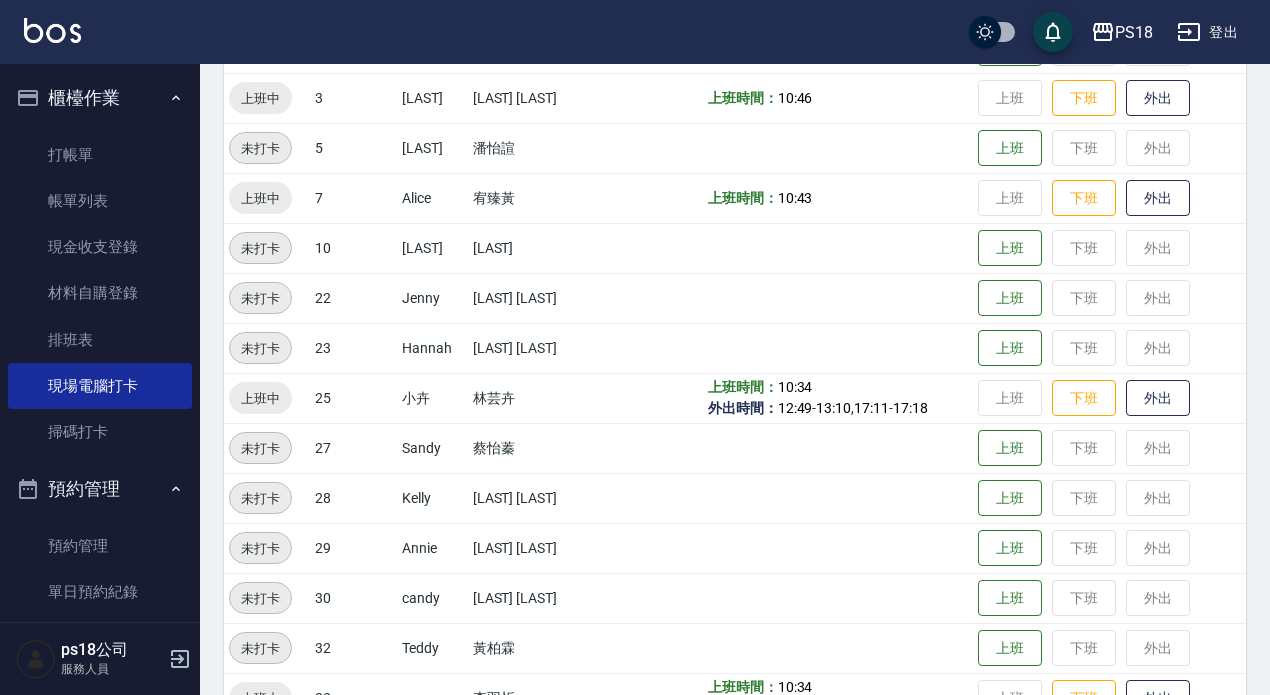 scroll, scrollTop: 103, scrollLeft: 0, axis: vertical 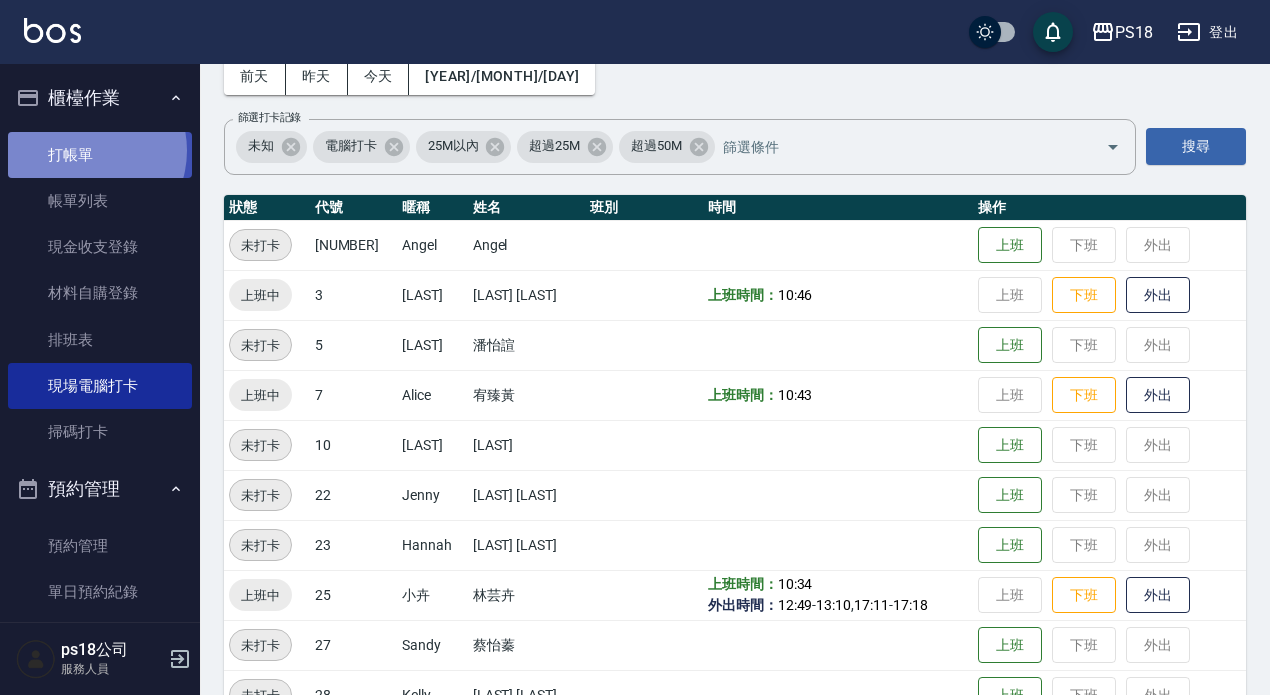 click on "打帳單" at bounding box center [100, 155] 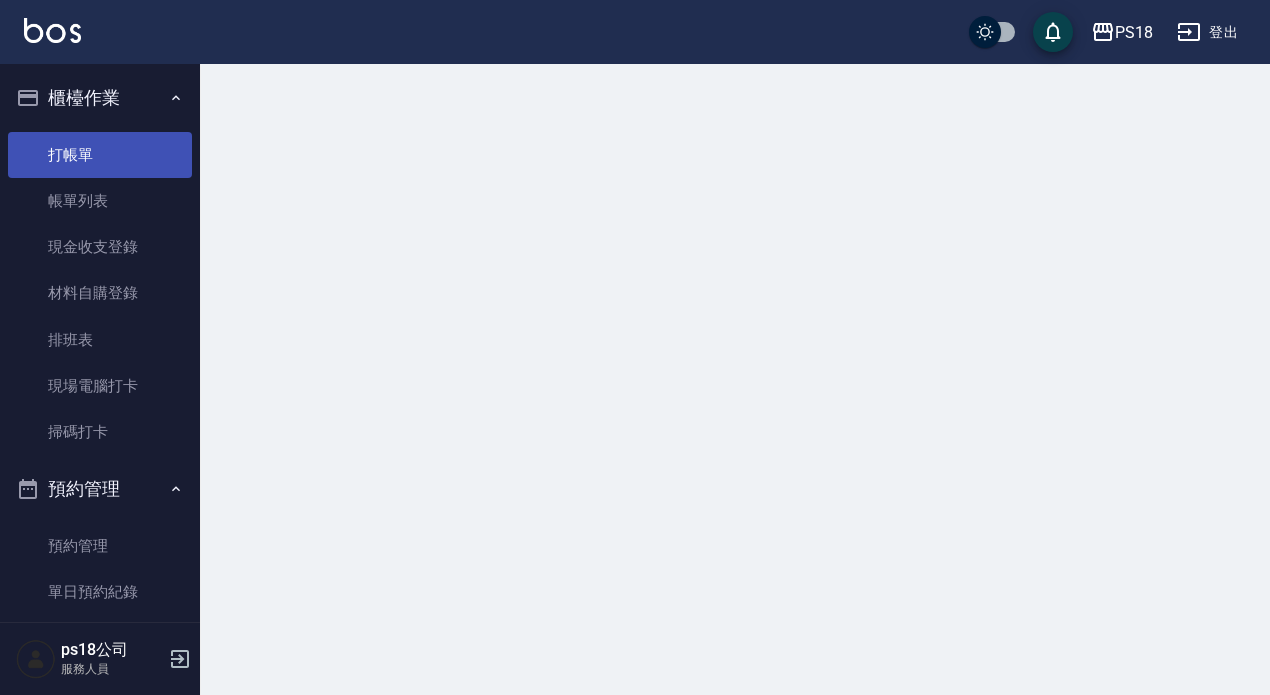 scroll, scrollTop: 0, scrollLeft: 0, axis: both 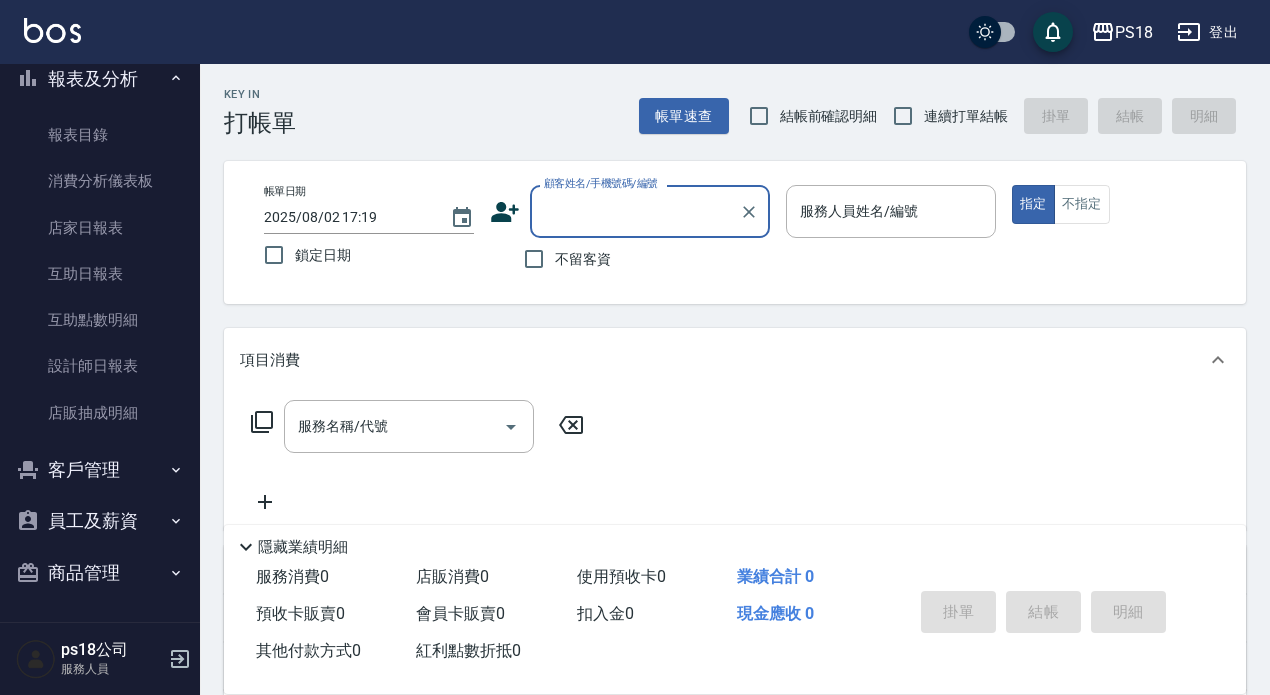 click on "員工及薪資" at bounding box center (100, 521) 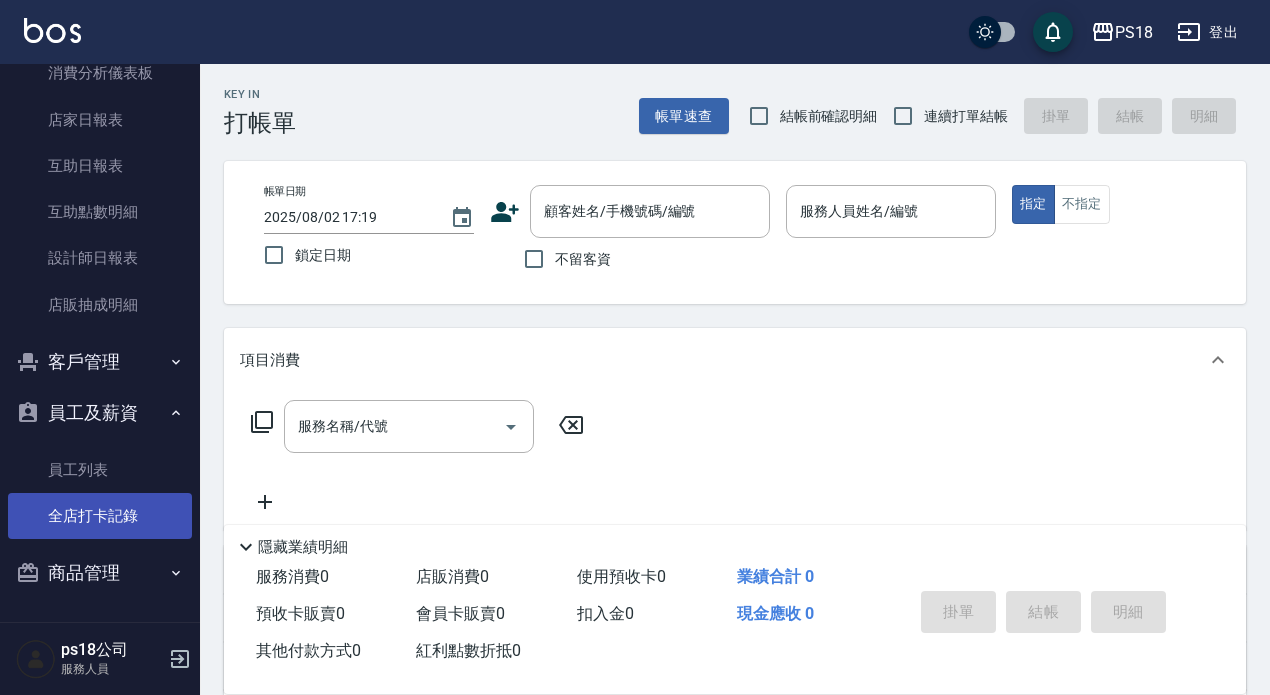 scroll, scrollTop: 726, scrollLeft: 0, axis: vertical 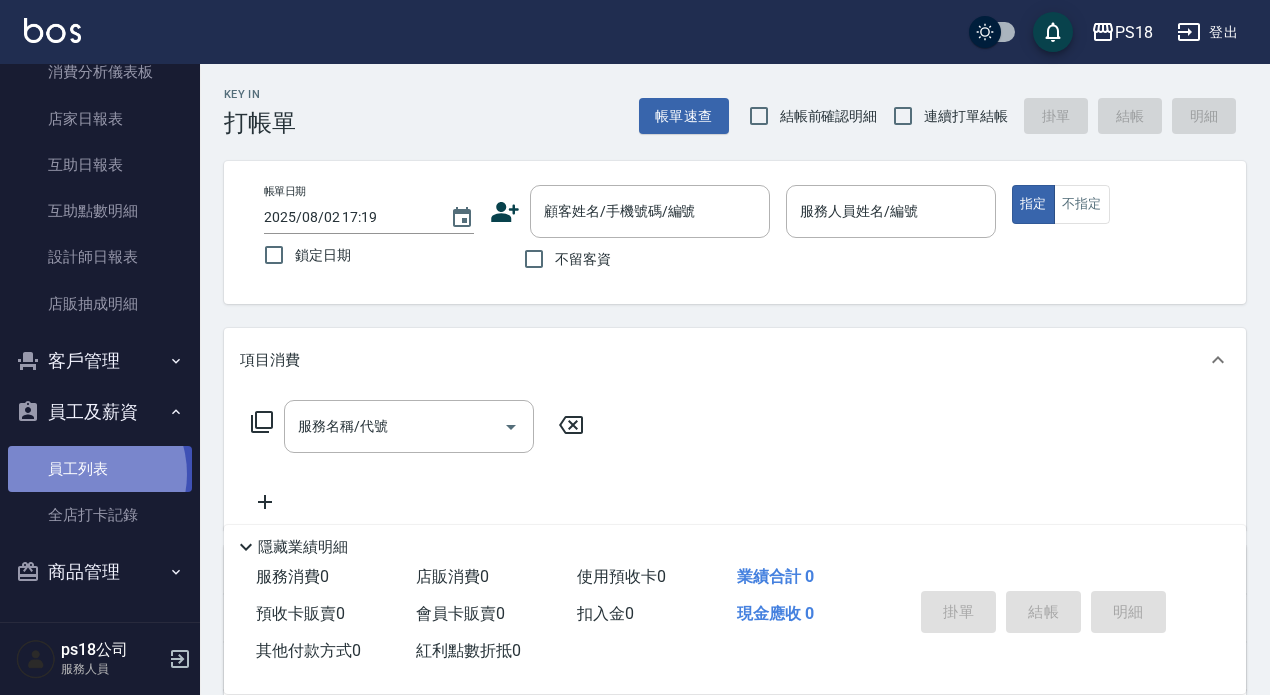 click on "員工列表" at bounding box center (100, 469) 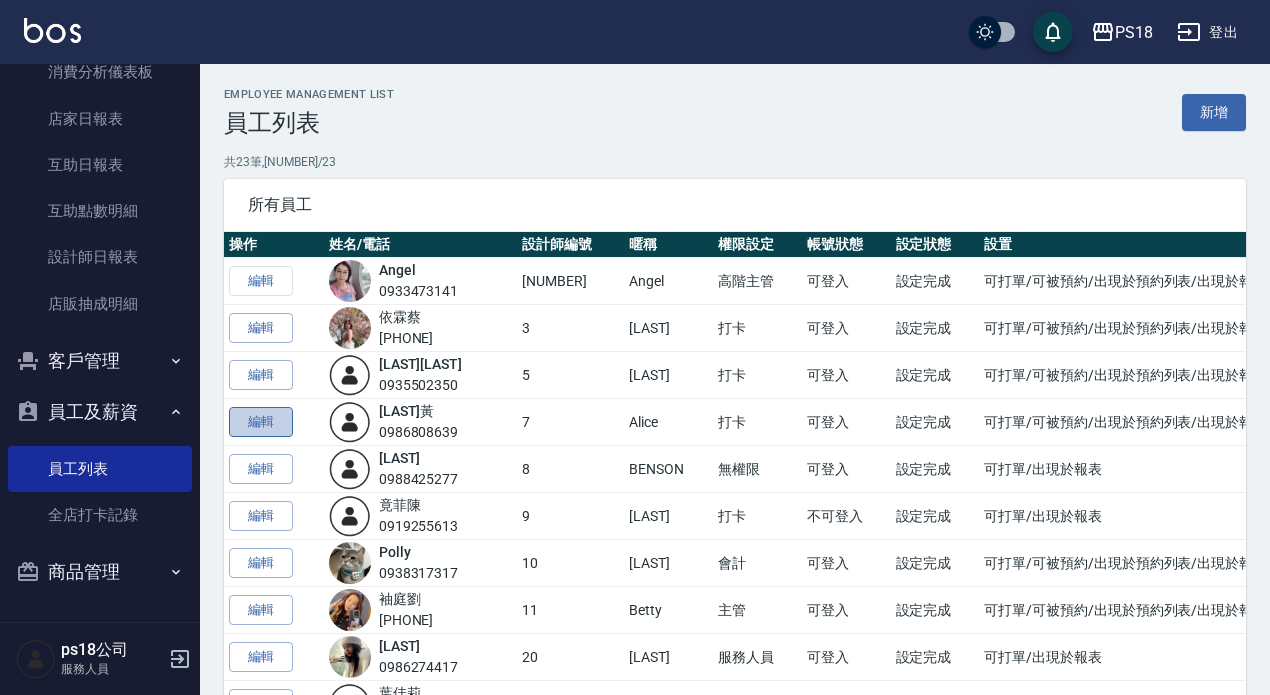 click on "編輯" at bounding box center (261, 422) 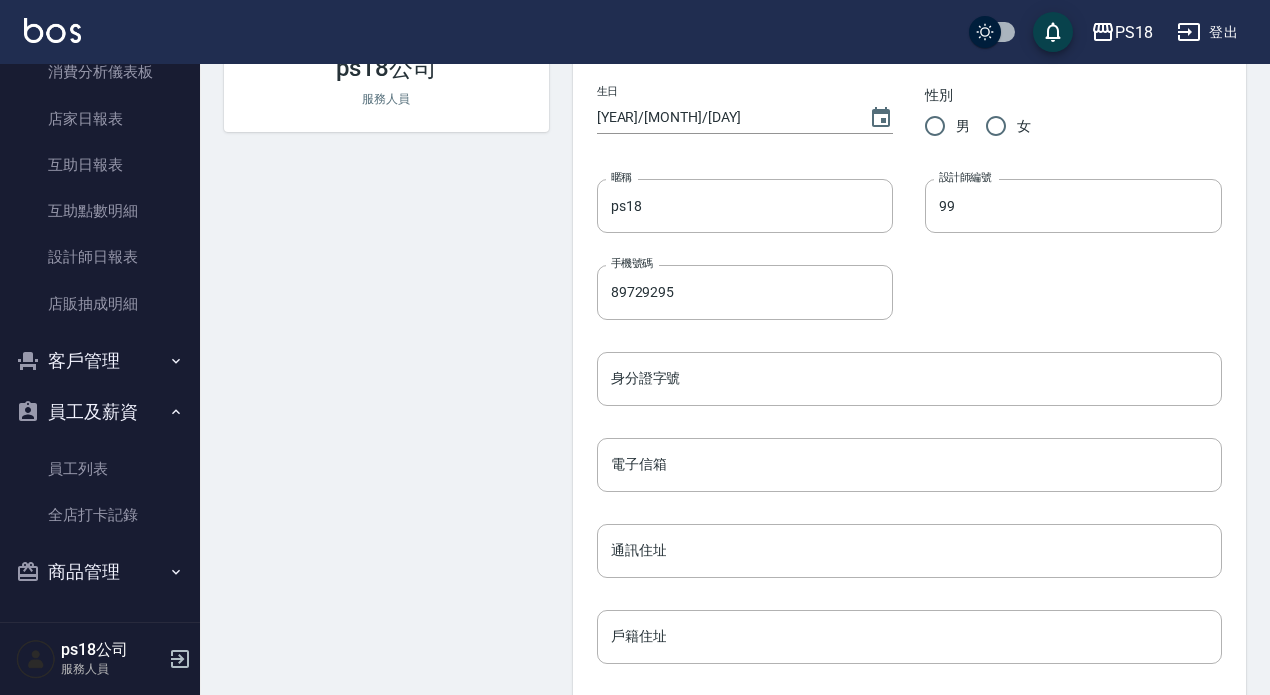scroll, scrollTop: 300, scrollLeft: 0, axis: vertical 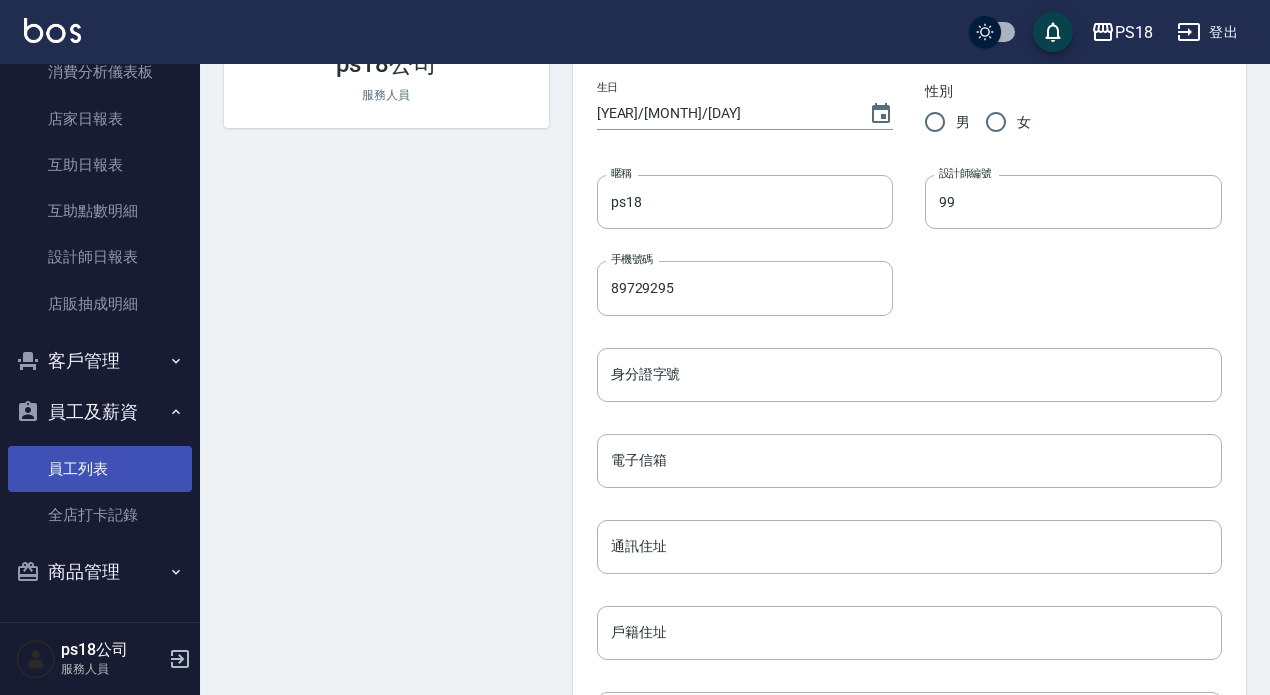 click on "員工列表" at bounding box center [100, 469] 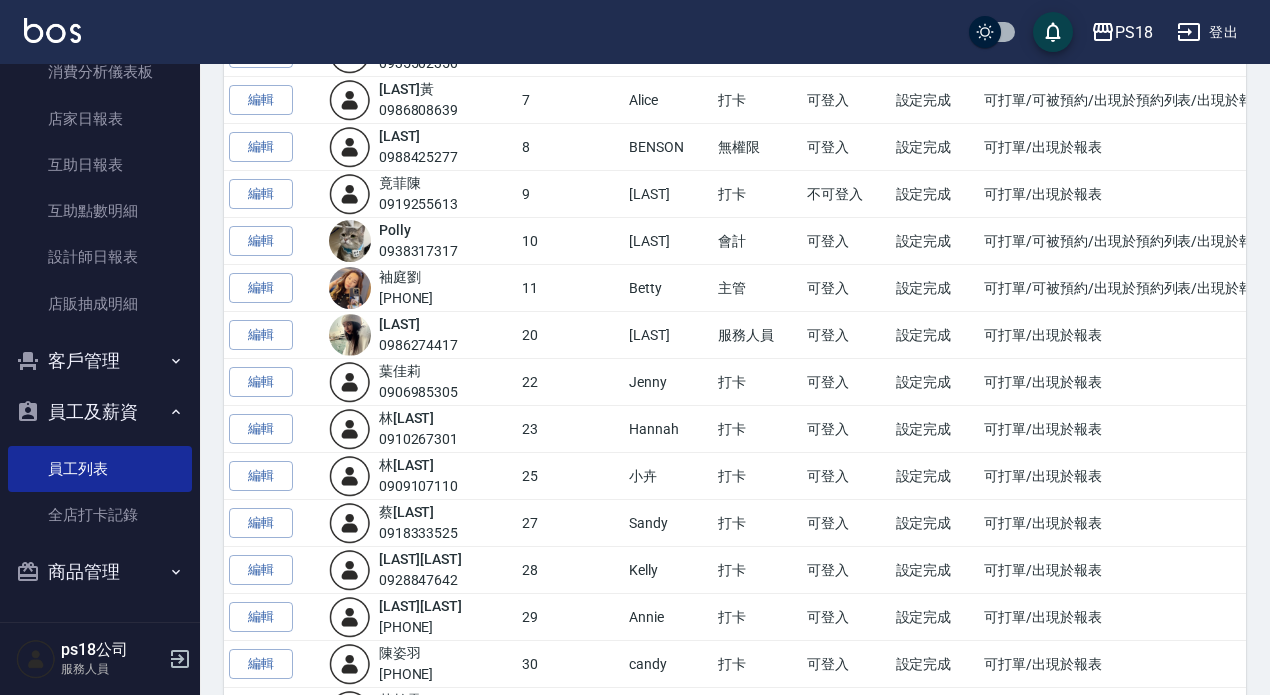 scroll, scrollTop: 122, scrollLeft: 0, axis: vertical 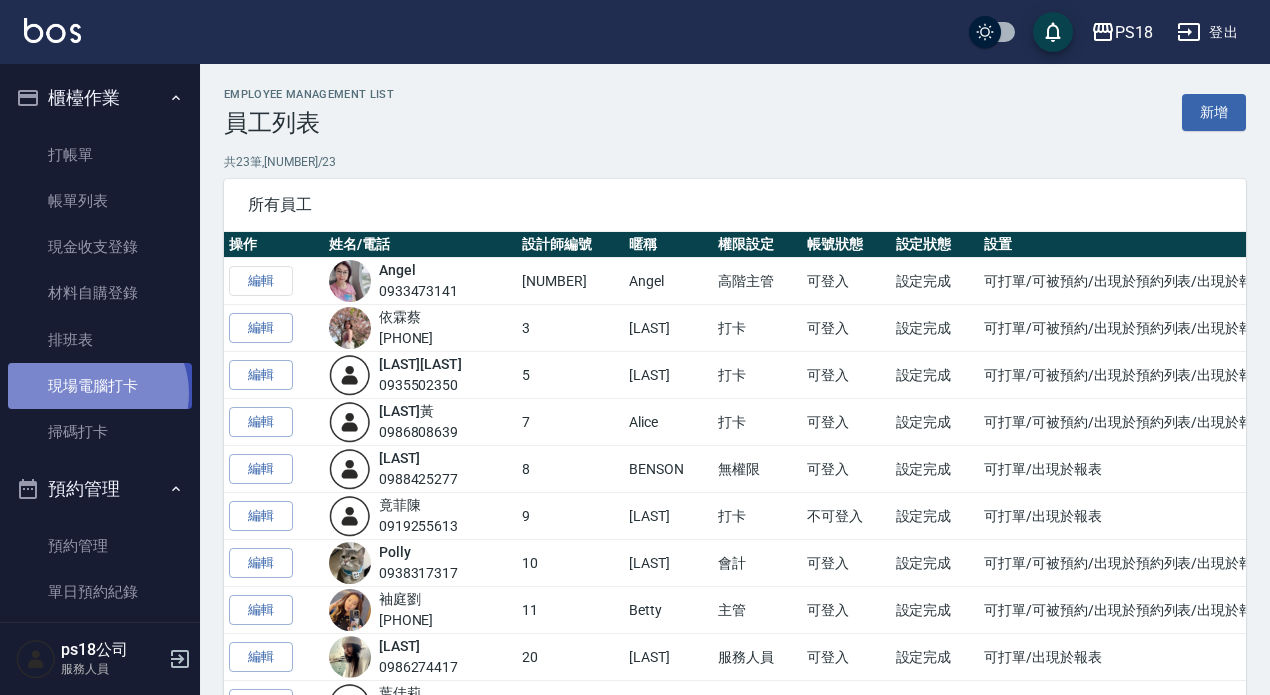click on "現場電腦打卡" at bounding box center (100, 386) 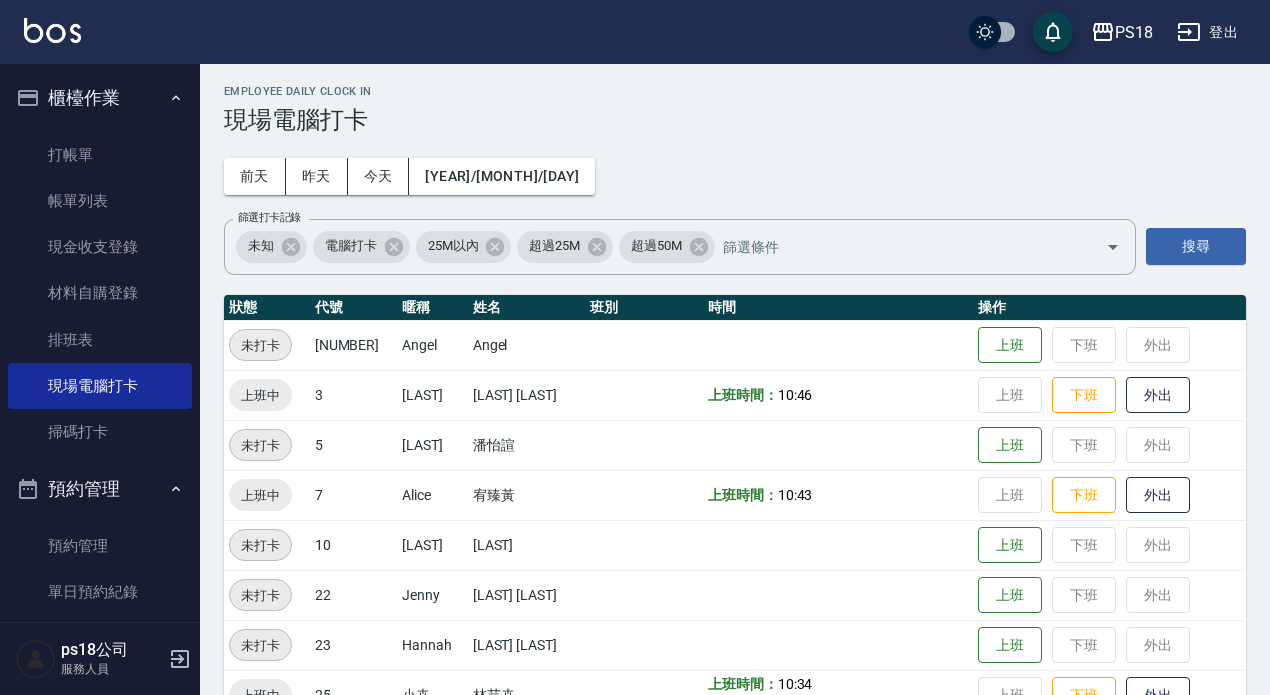 scroll, scrollTop: 0, scrollLeft: 0, axis: both 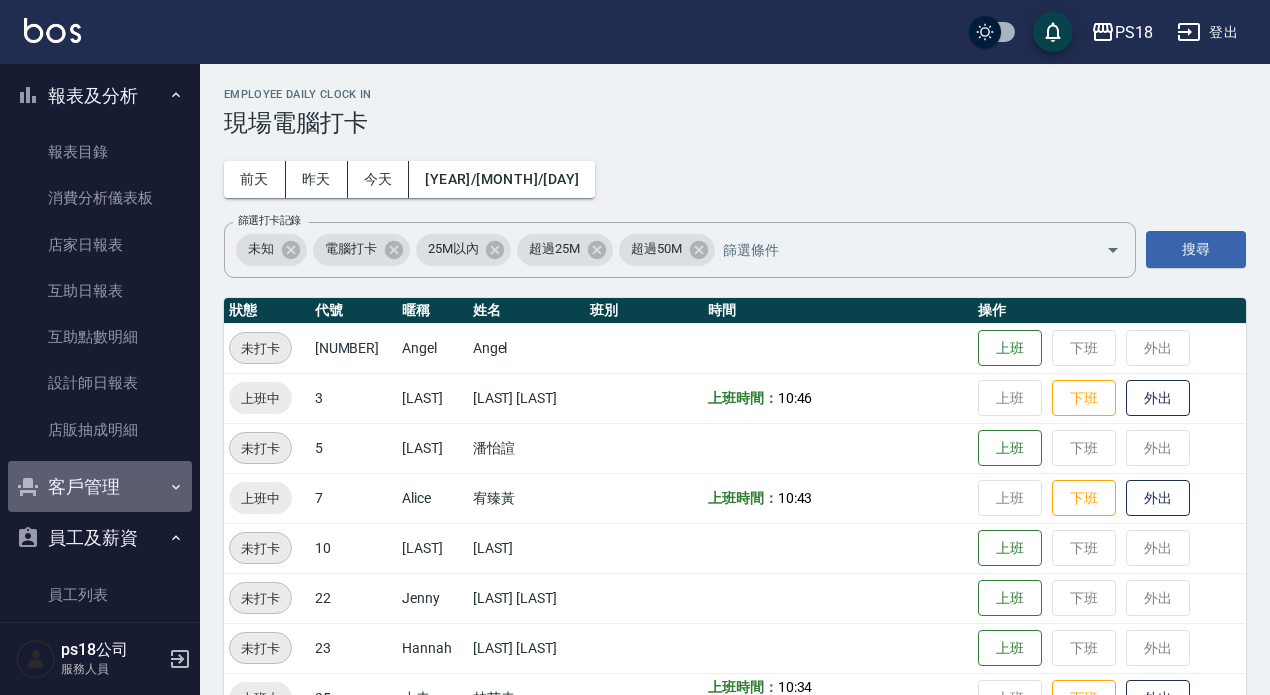 click on "客戶管理" at bounding box center (100, 487) 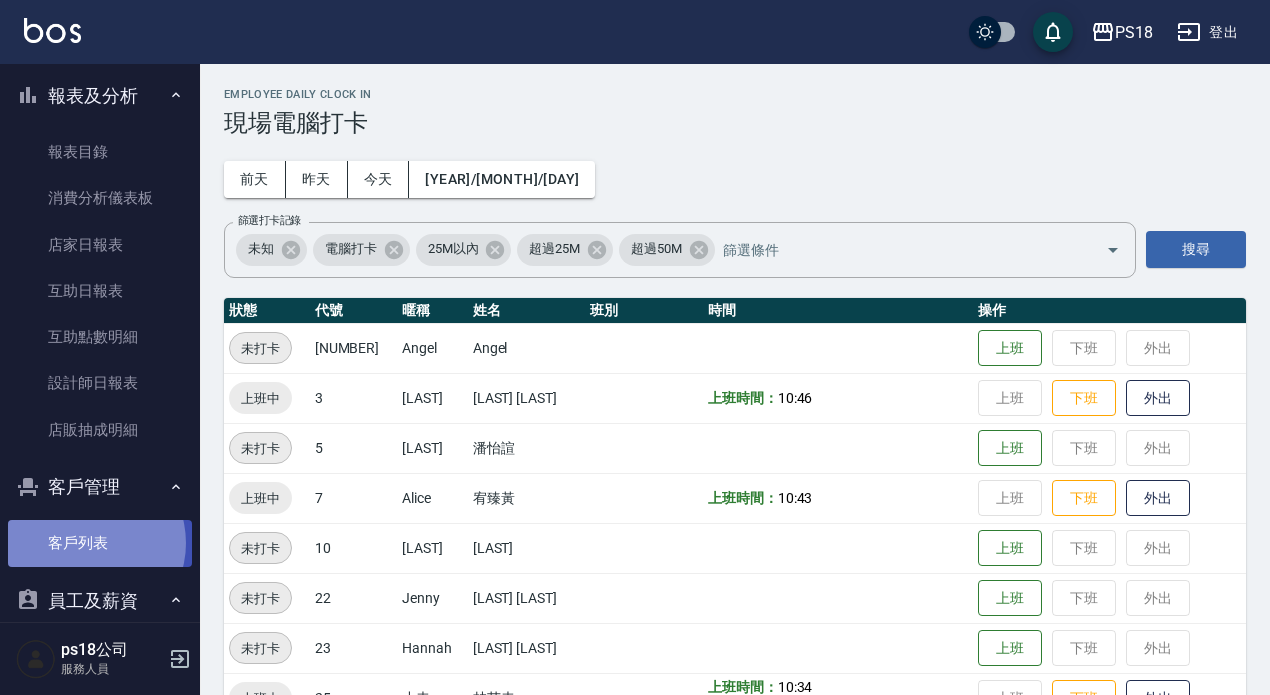 click on "客戶列表" at bounding box center [100, 543] 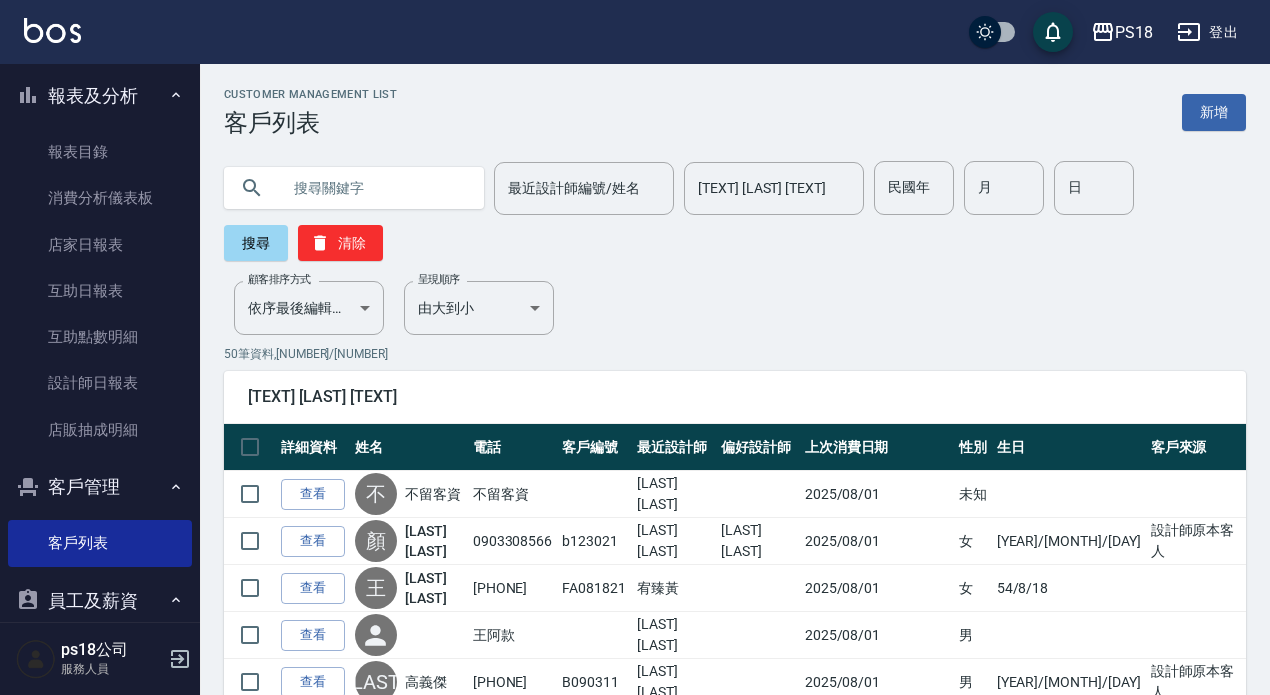 click at bounding box center [374, 188] 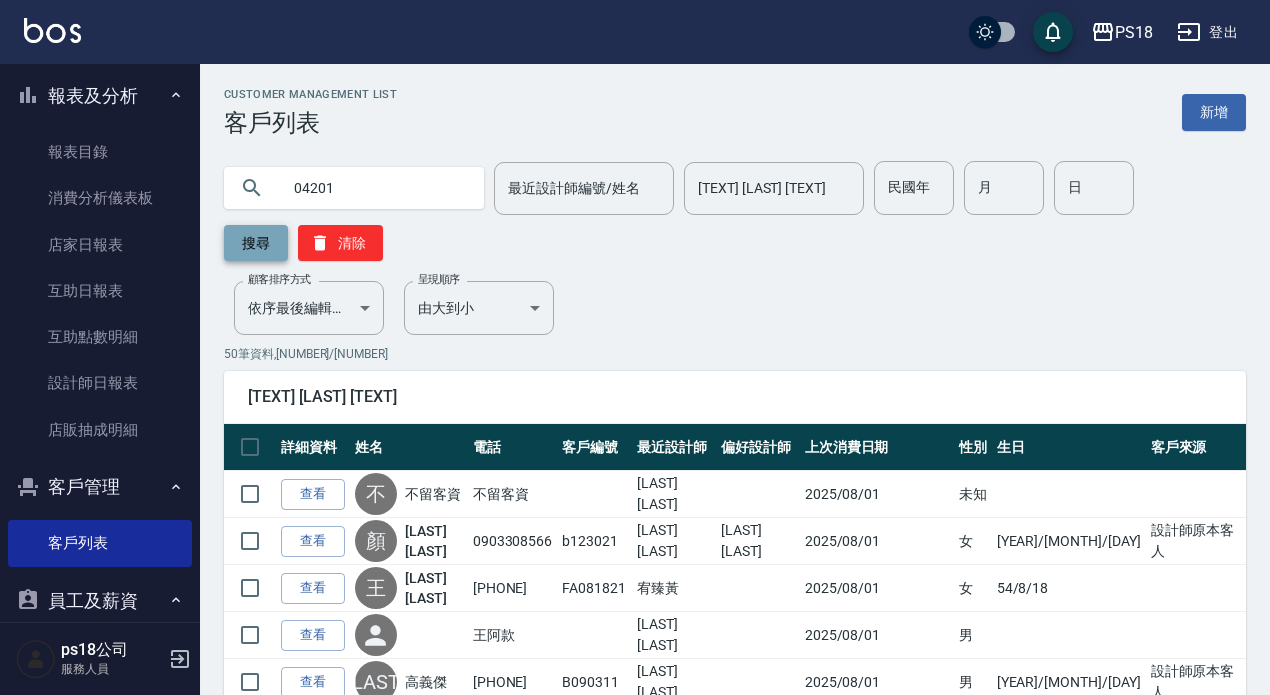 type on "04201" 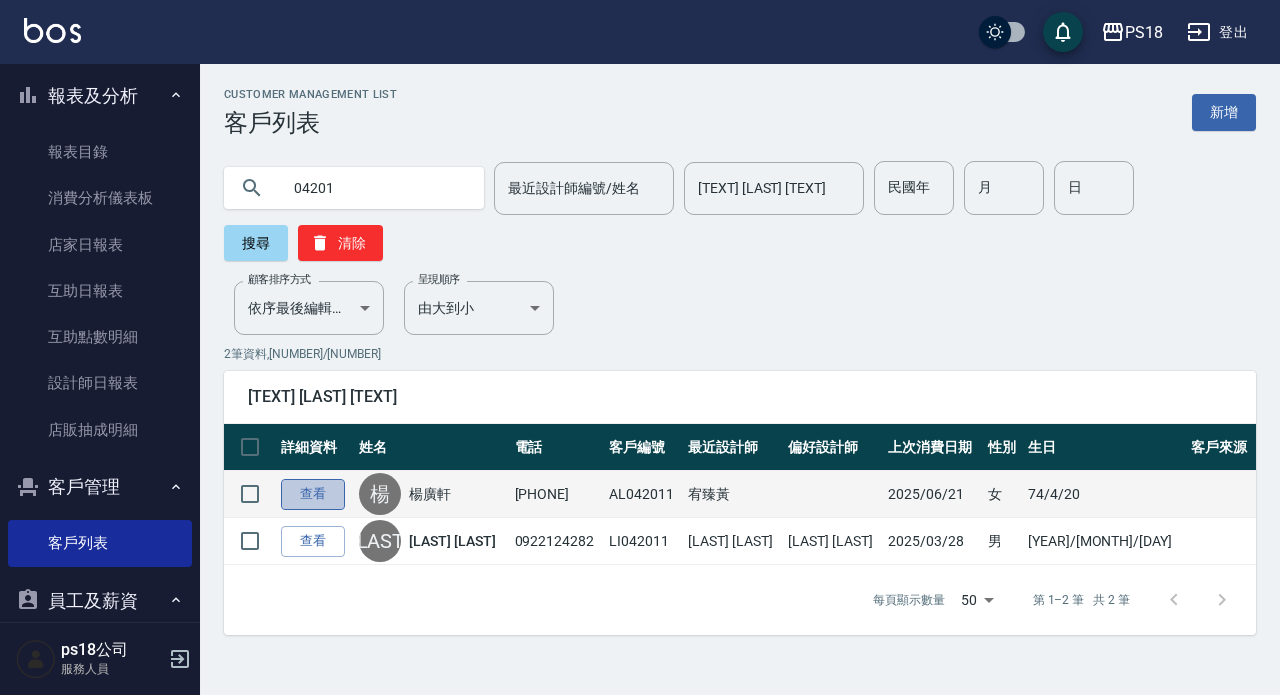 click on "查看" at bounding box center [313, 494] 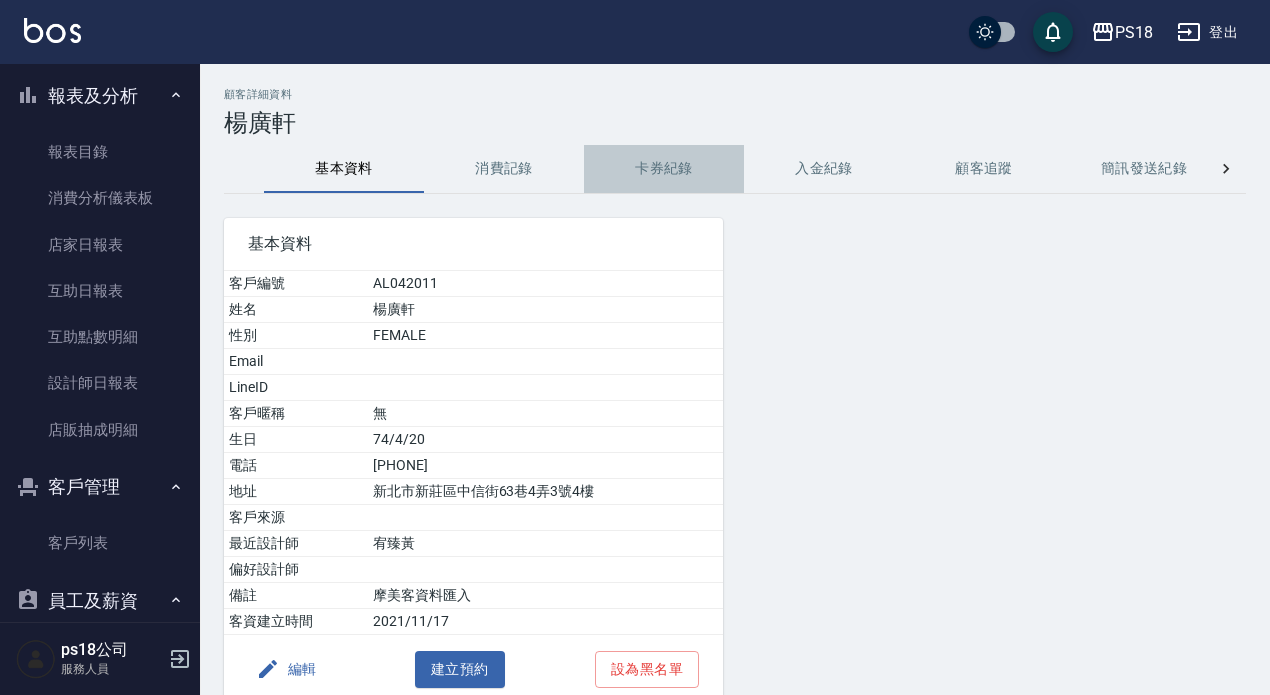 click on "卡券紀錄" at bounding box center (664, 169) 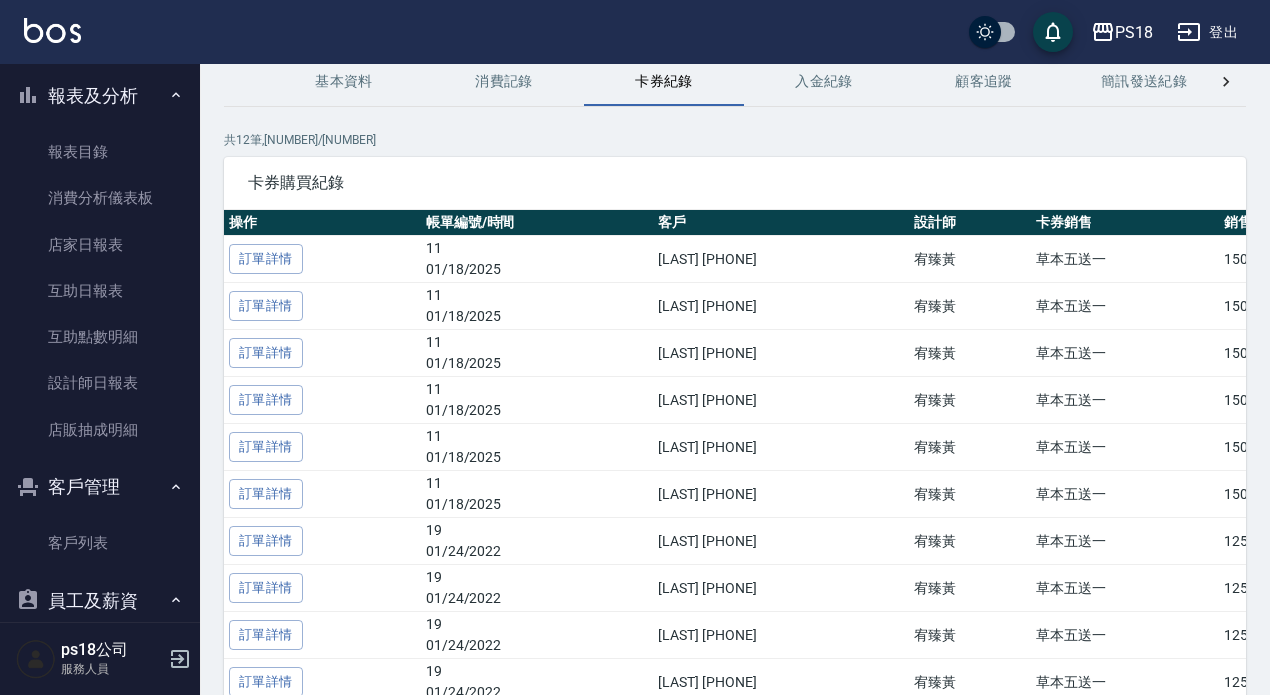 scroll, scrollTop: 200, scrollLeft: 0, axis: vertical 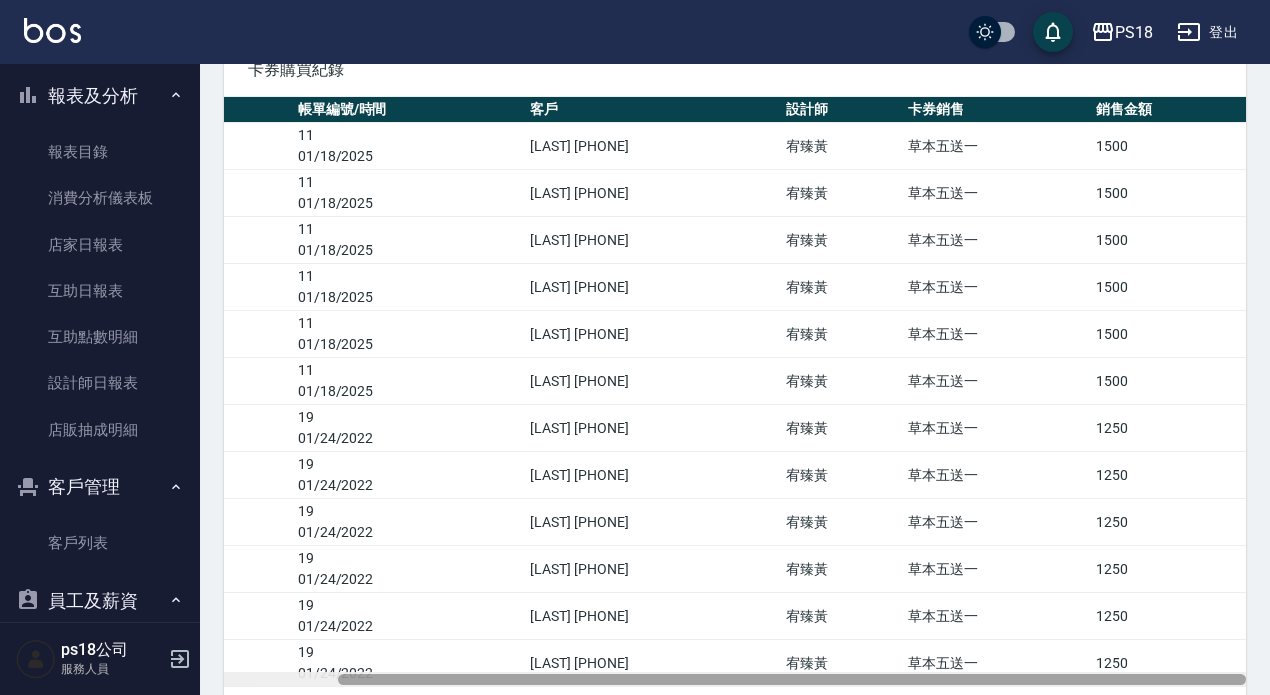 drag, startPoint x: 703, startPoint y: 676, endPoint x: 836, endPoint y: 675, distance: 133.00375 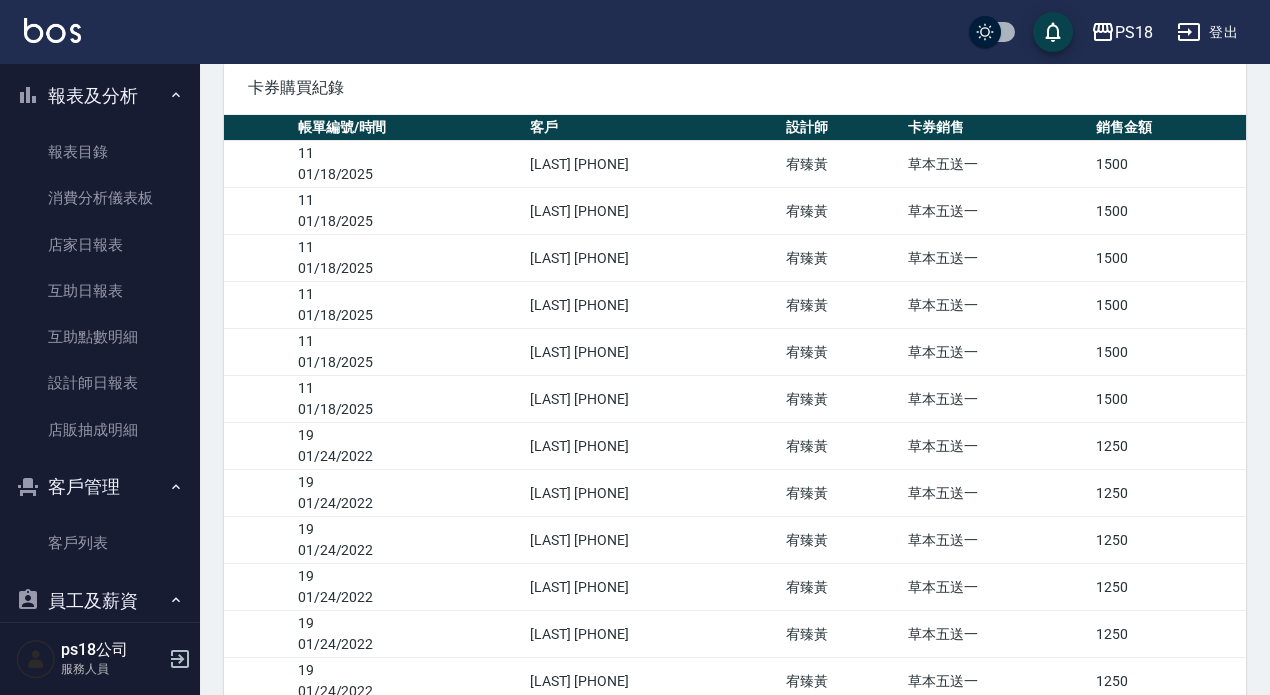 scroll, scrollTop: 0, scrollLeft: 0, axis: both 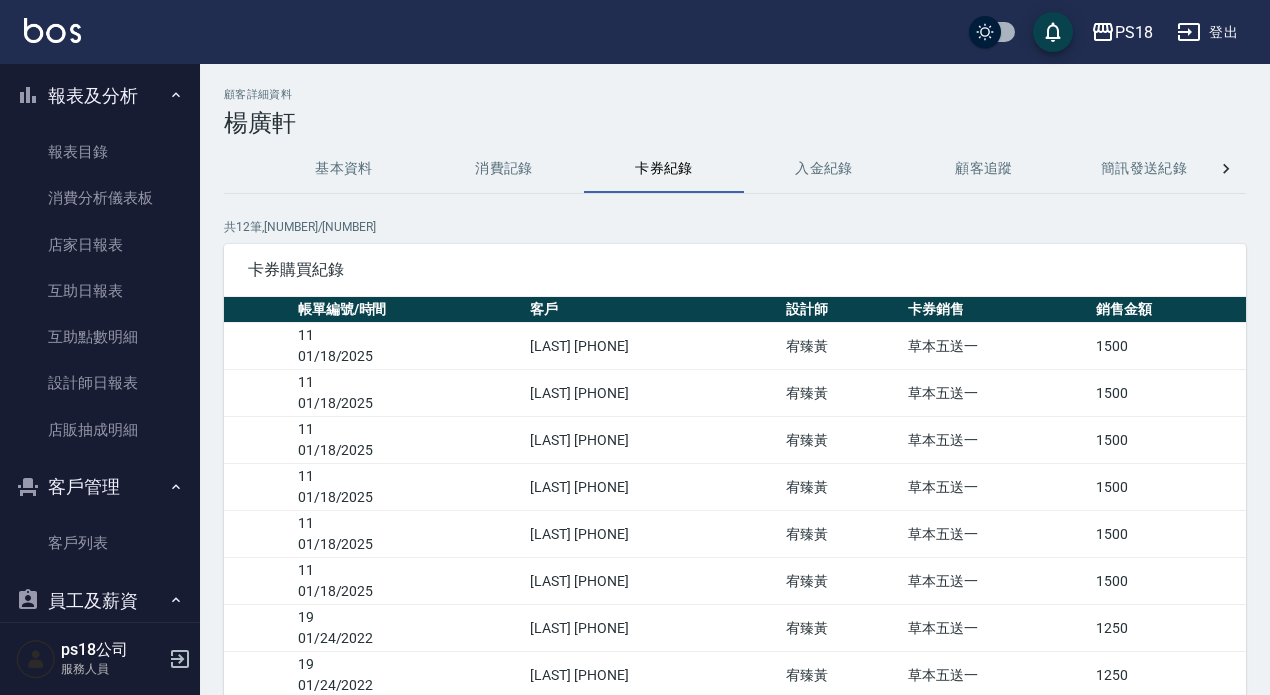 click on "基本資料" at bounding box center (344, 169) 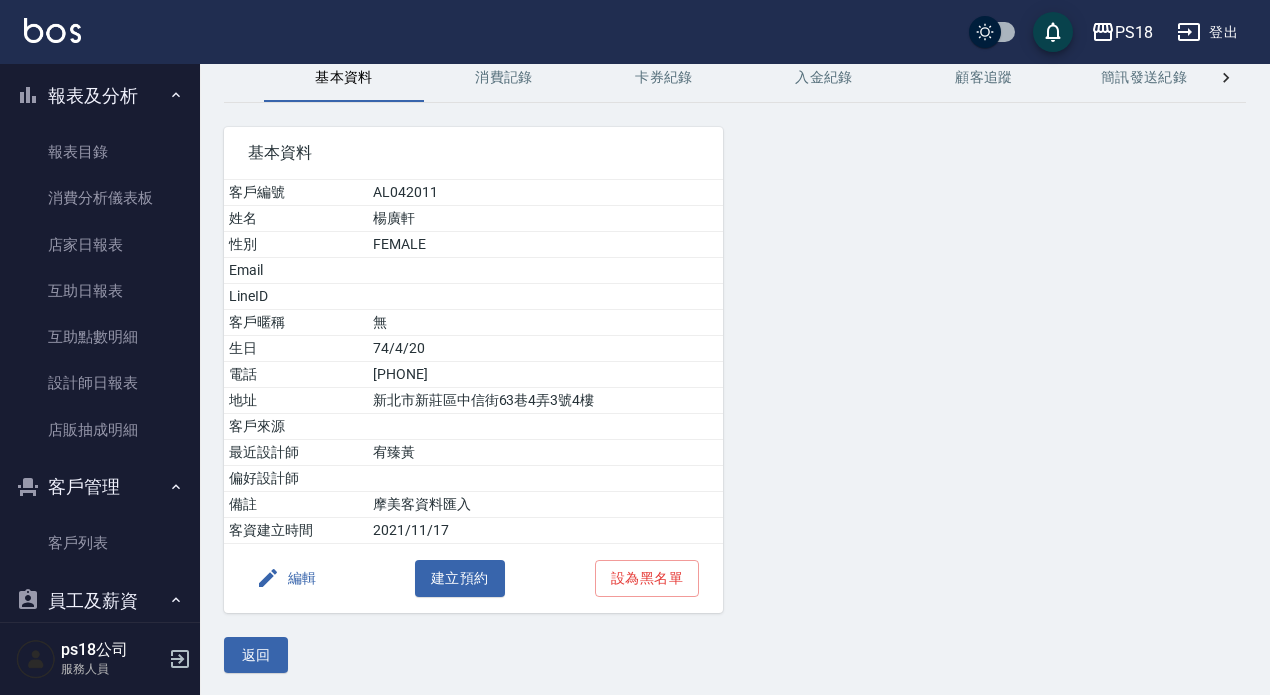scroll, scrollTop: 93, scrollLeft: 0, axis: vertical 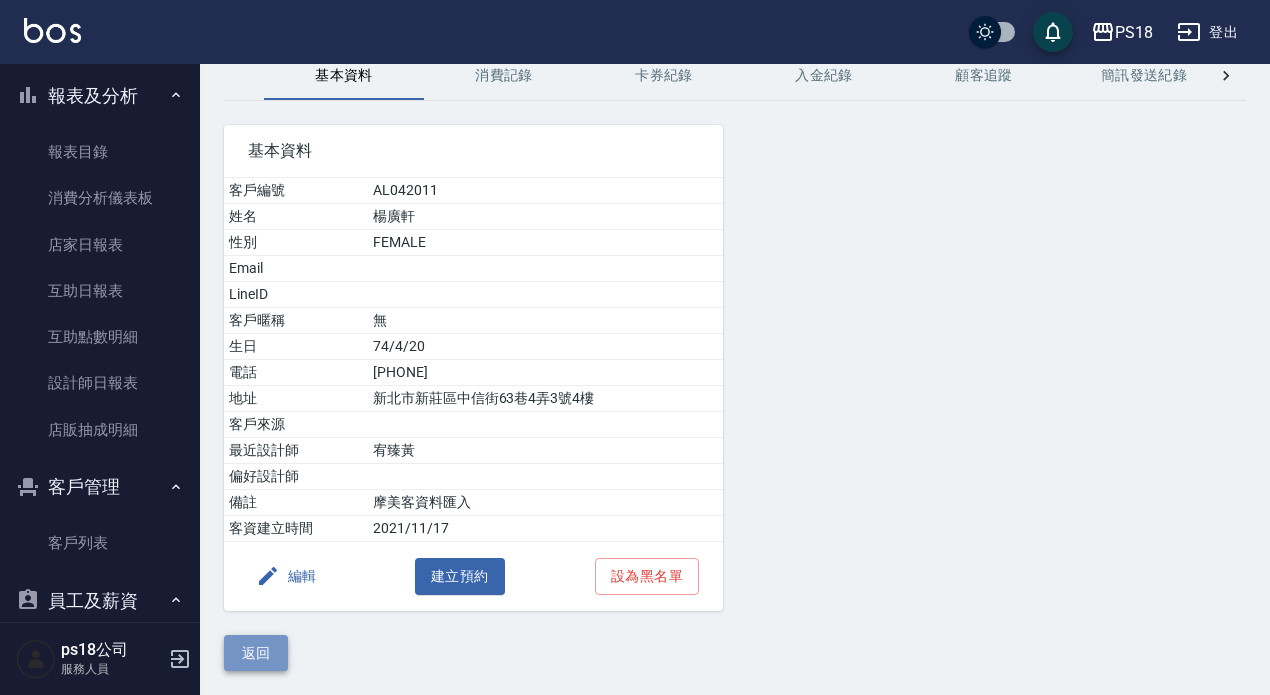 click on "返回" at bounding box center [256, 653] 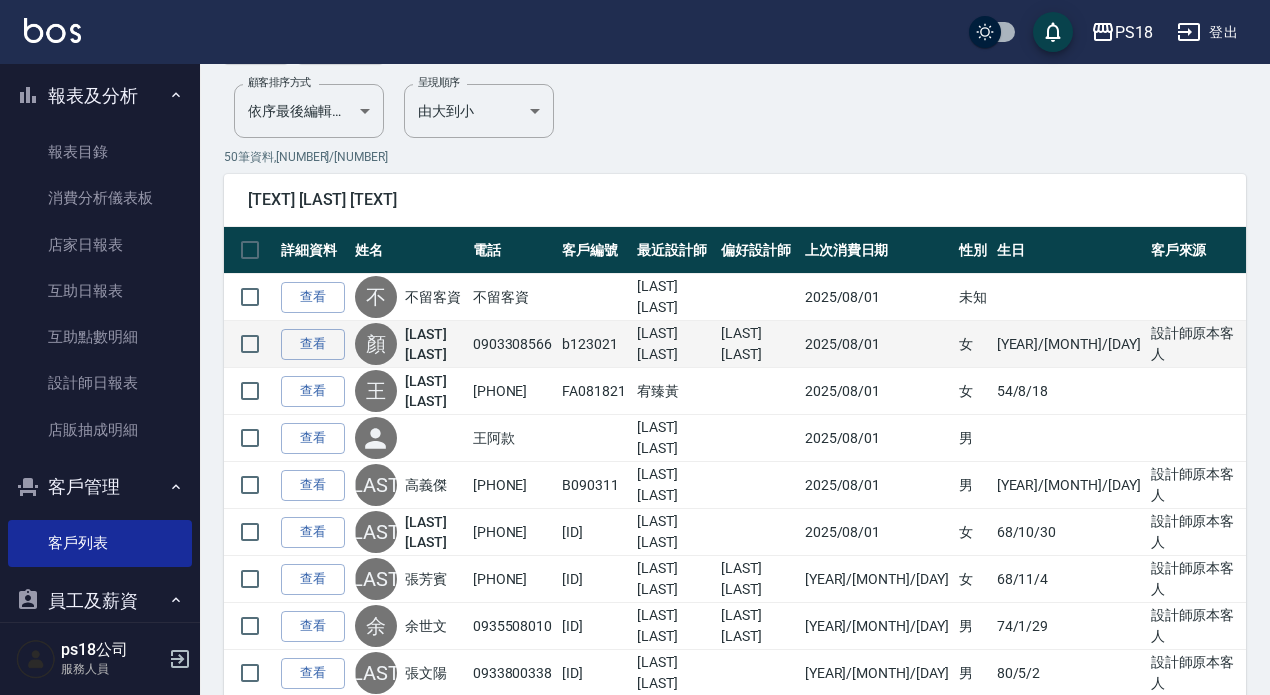 scroll, scrollTop: 200, scrollLeft: 0, axis: vertical 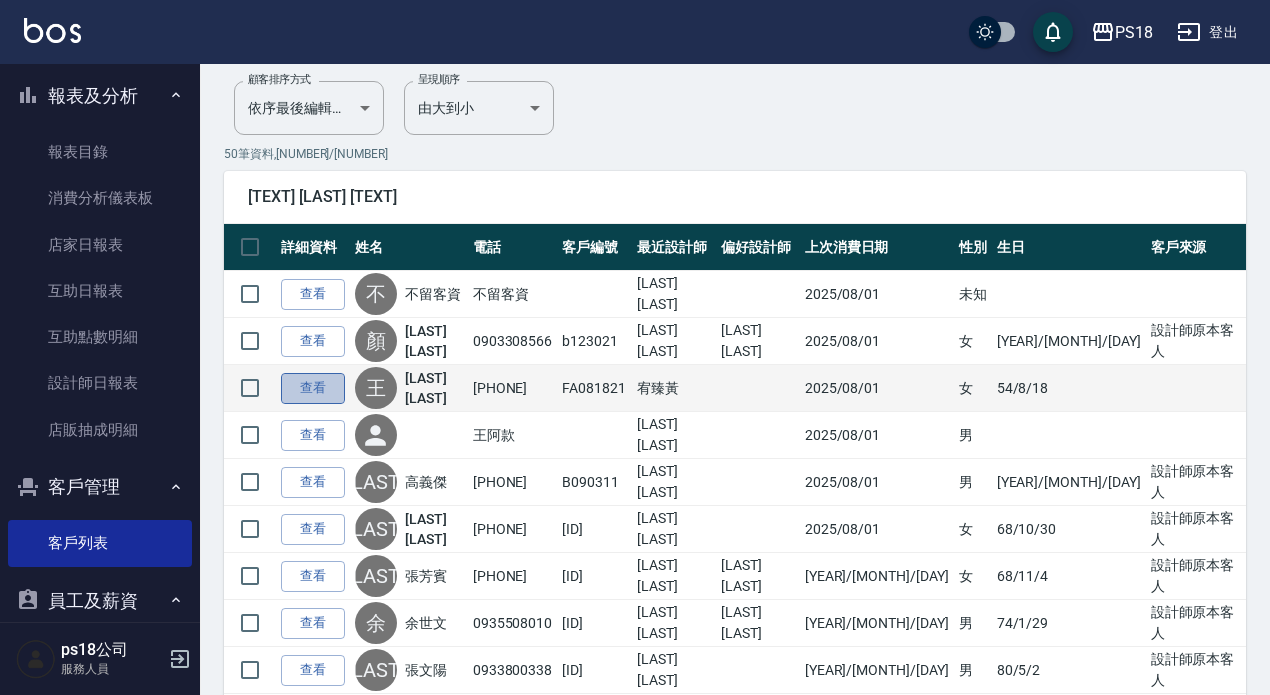 click on "查看" at bounding box center [313, 388] 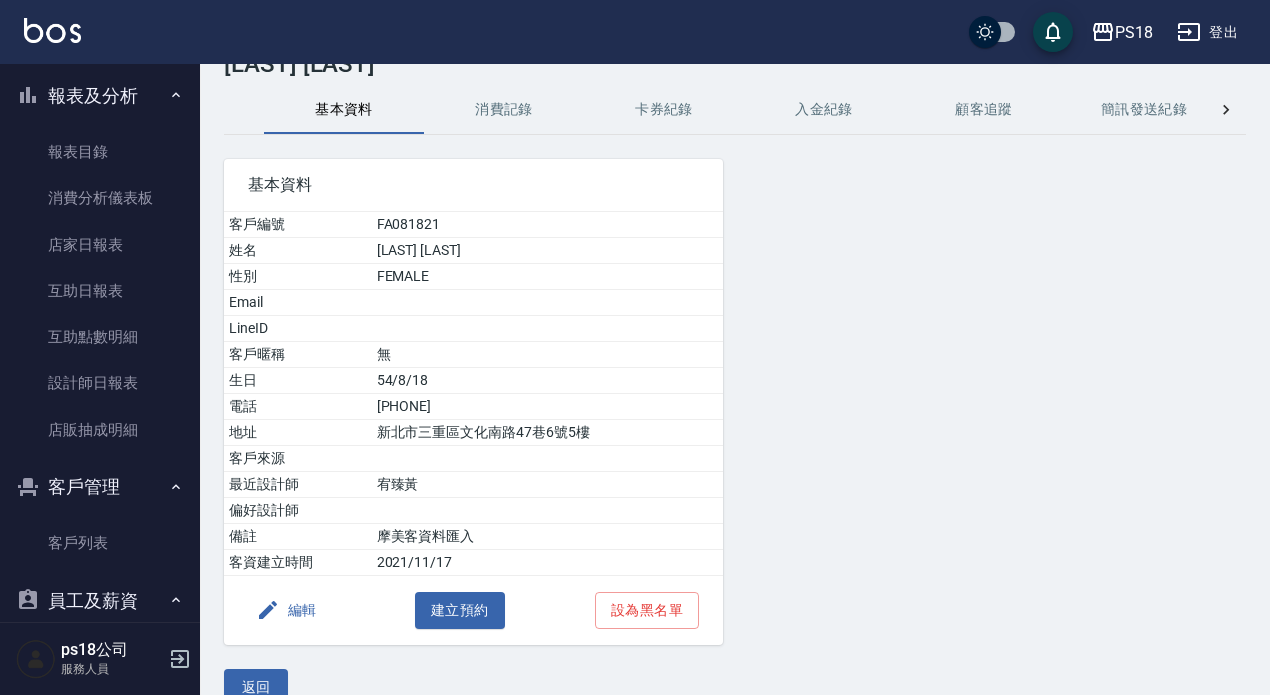 scroll, scrollTop: 0, scrollLeft: 0, axis: both 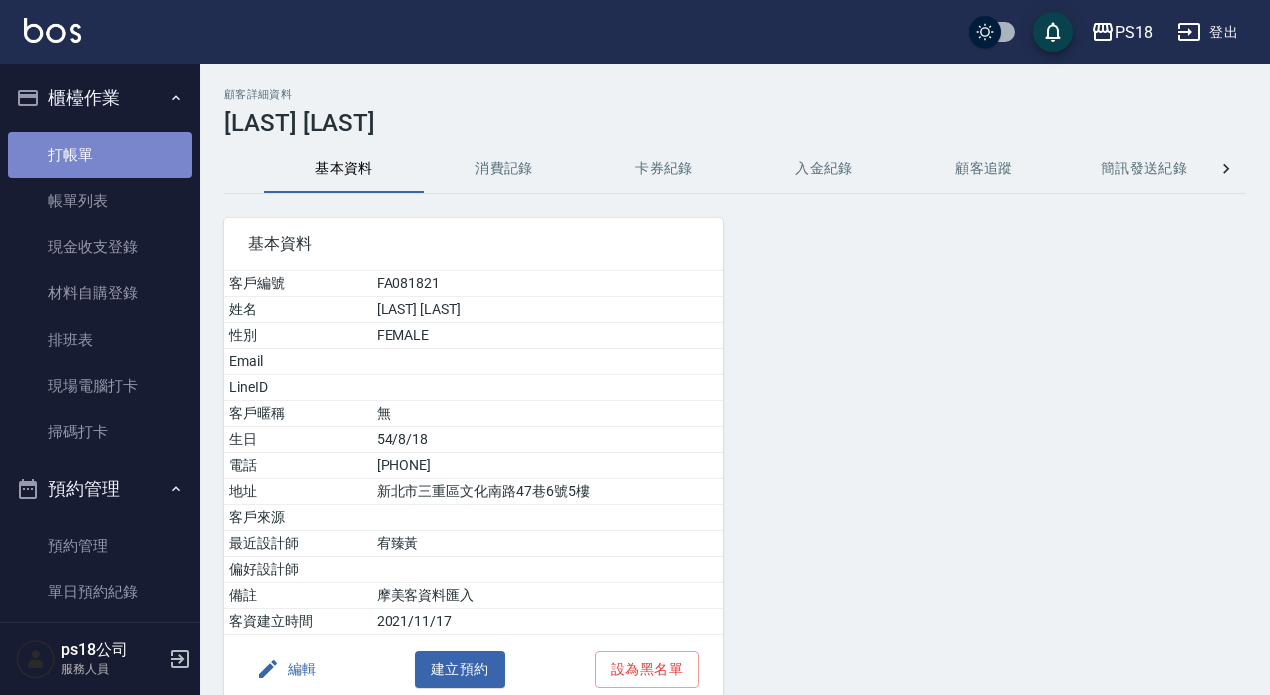 click on "打帳單" at bounding box center (100, 155) 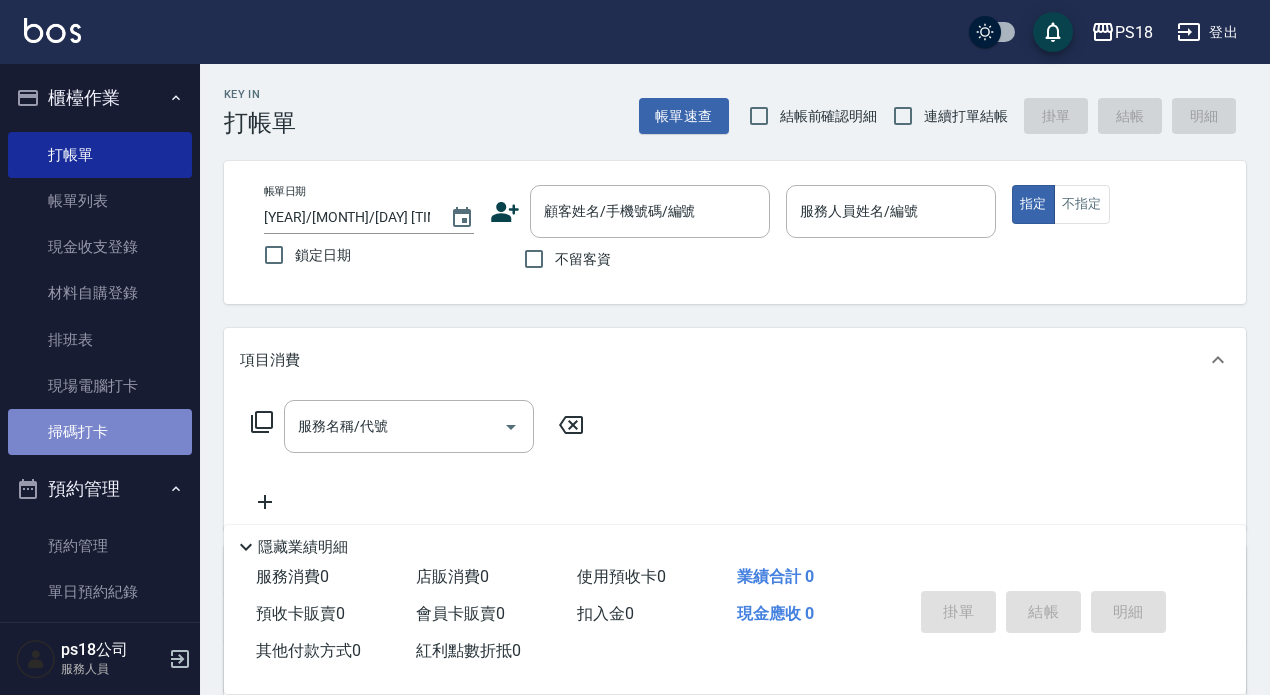 click on "掃碼打卡" at bounding box center [100, 432] 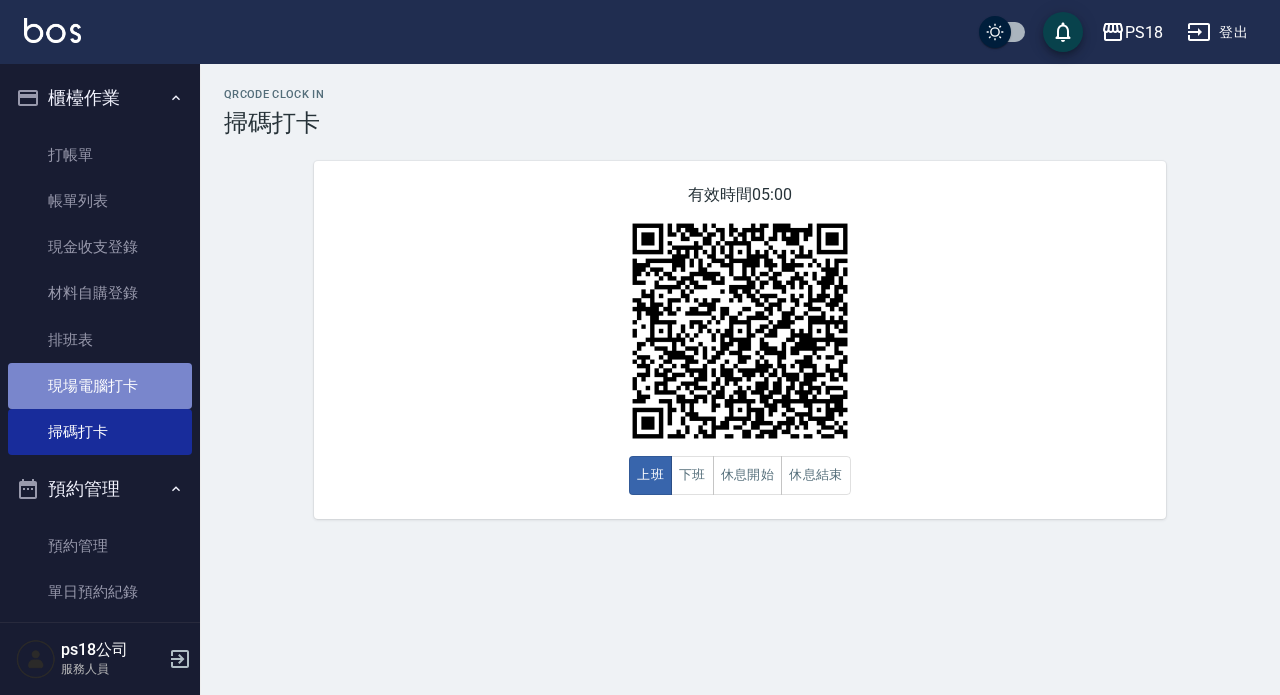 click on "現場電腦打卡" at bounding box center (100, 386) 